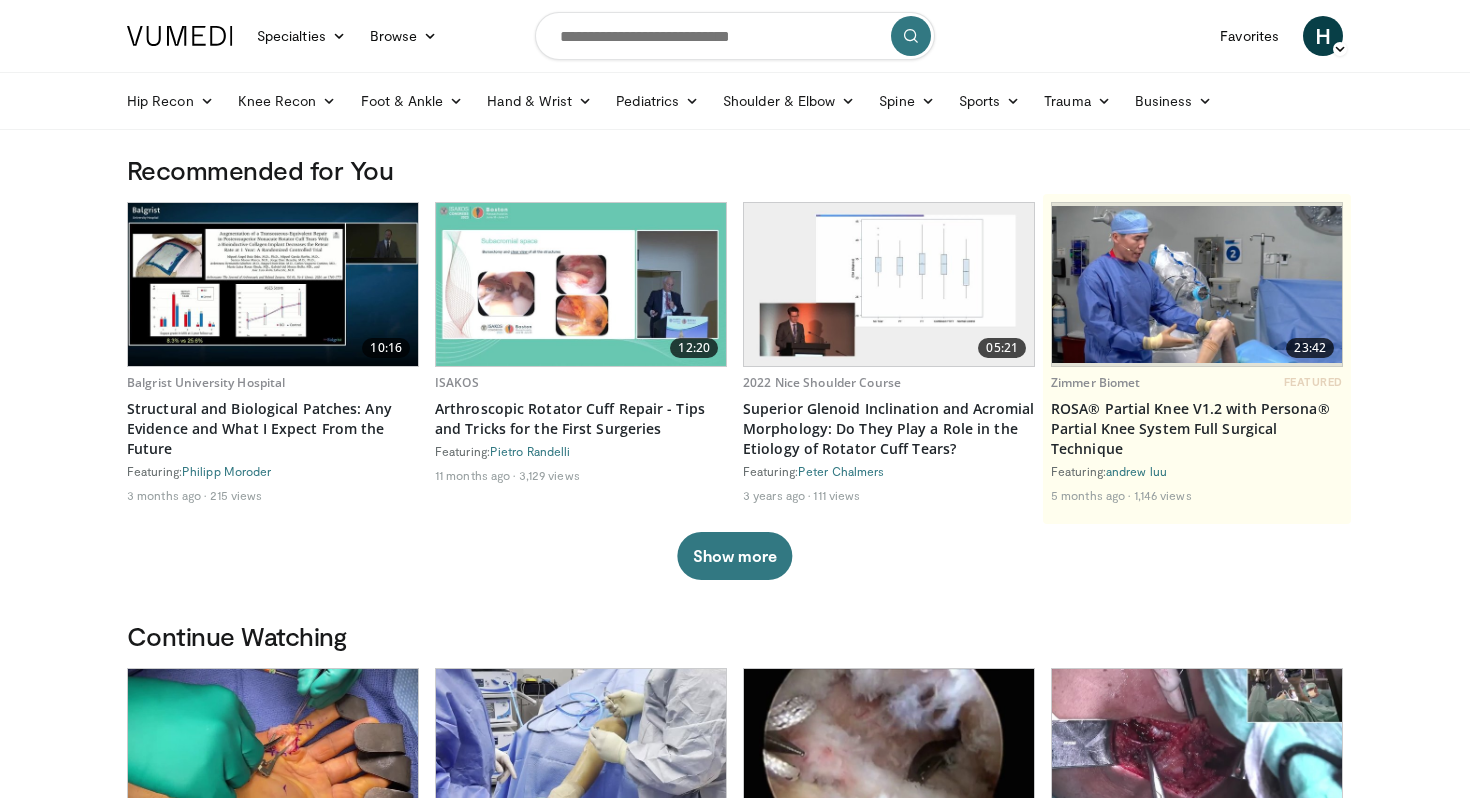 scroll, scrollTop: 8792, scrollLeft: 0, axis: vertical 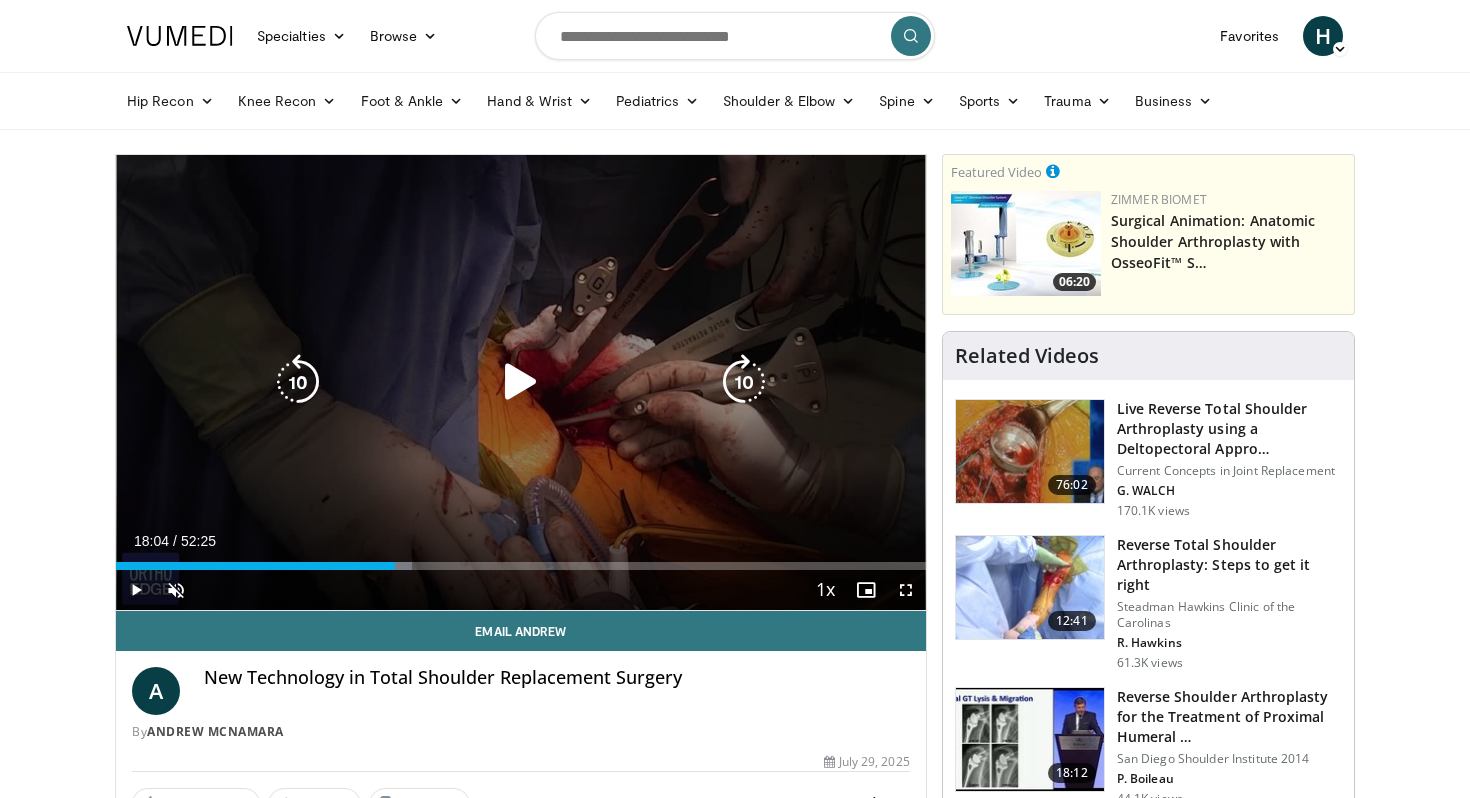 click on "10 seconds
Tap to unmute" at bounding box center (521, 382) 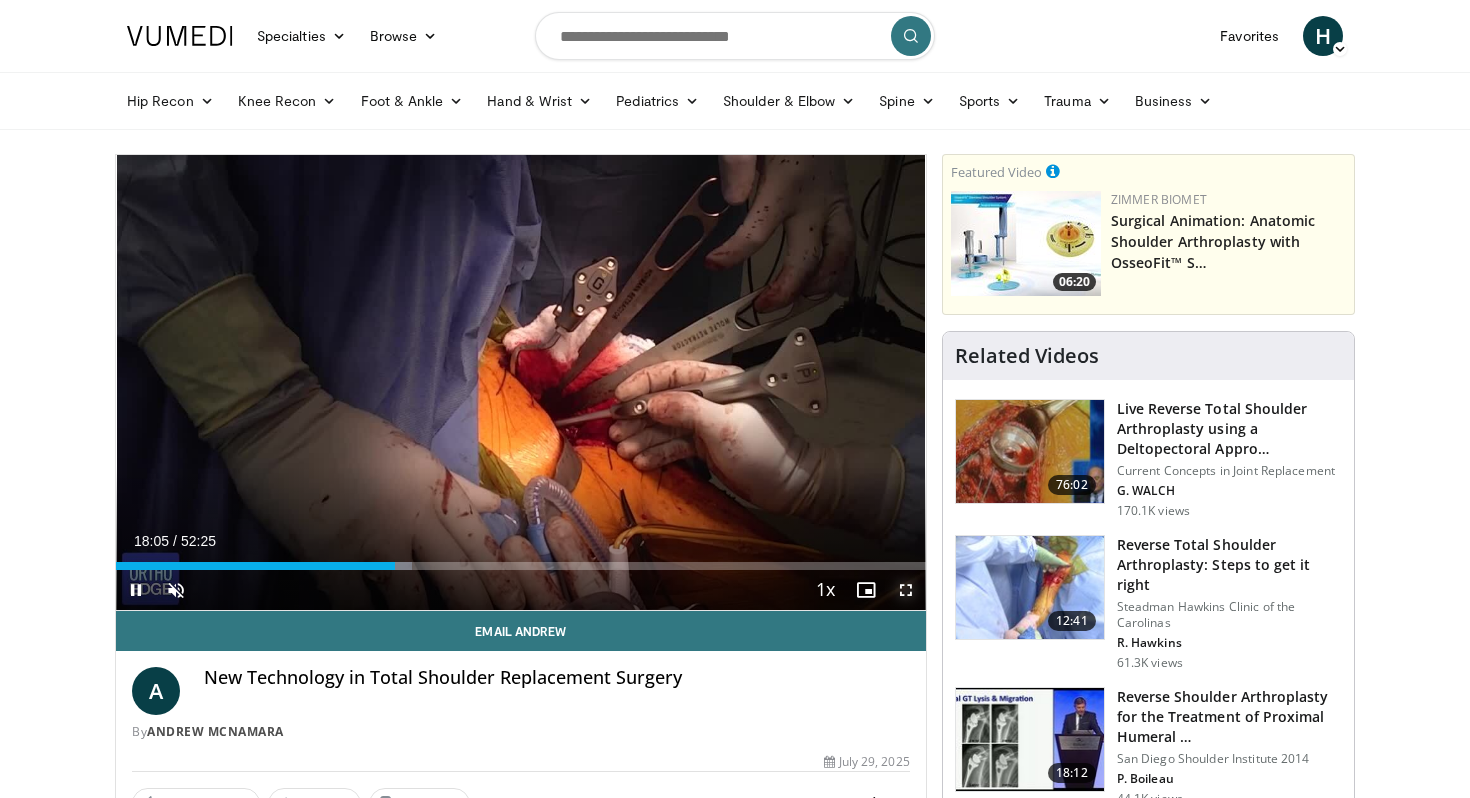 click at bounding box center (906, 590) 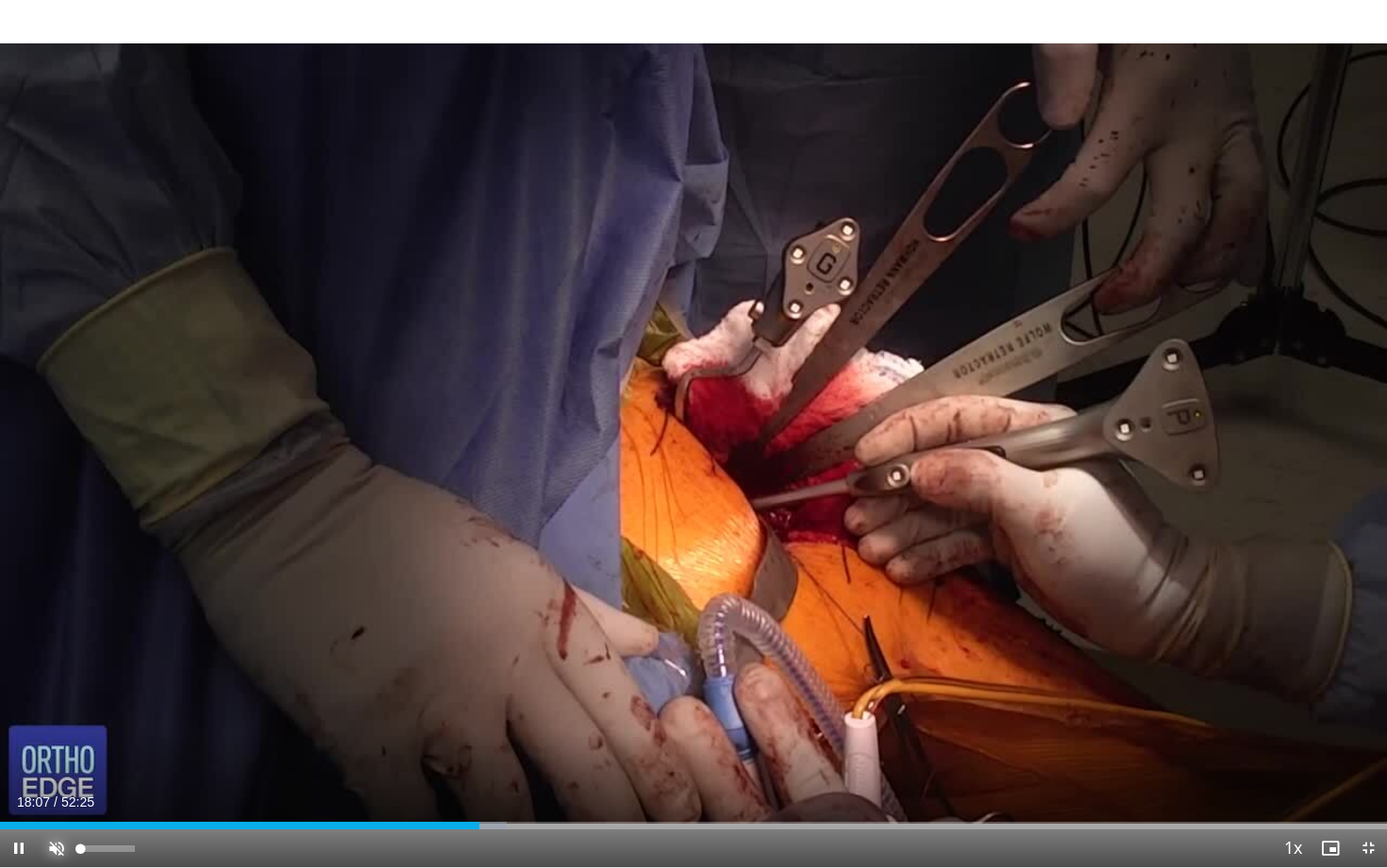 click at bounding box center [57, 848] 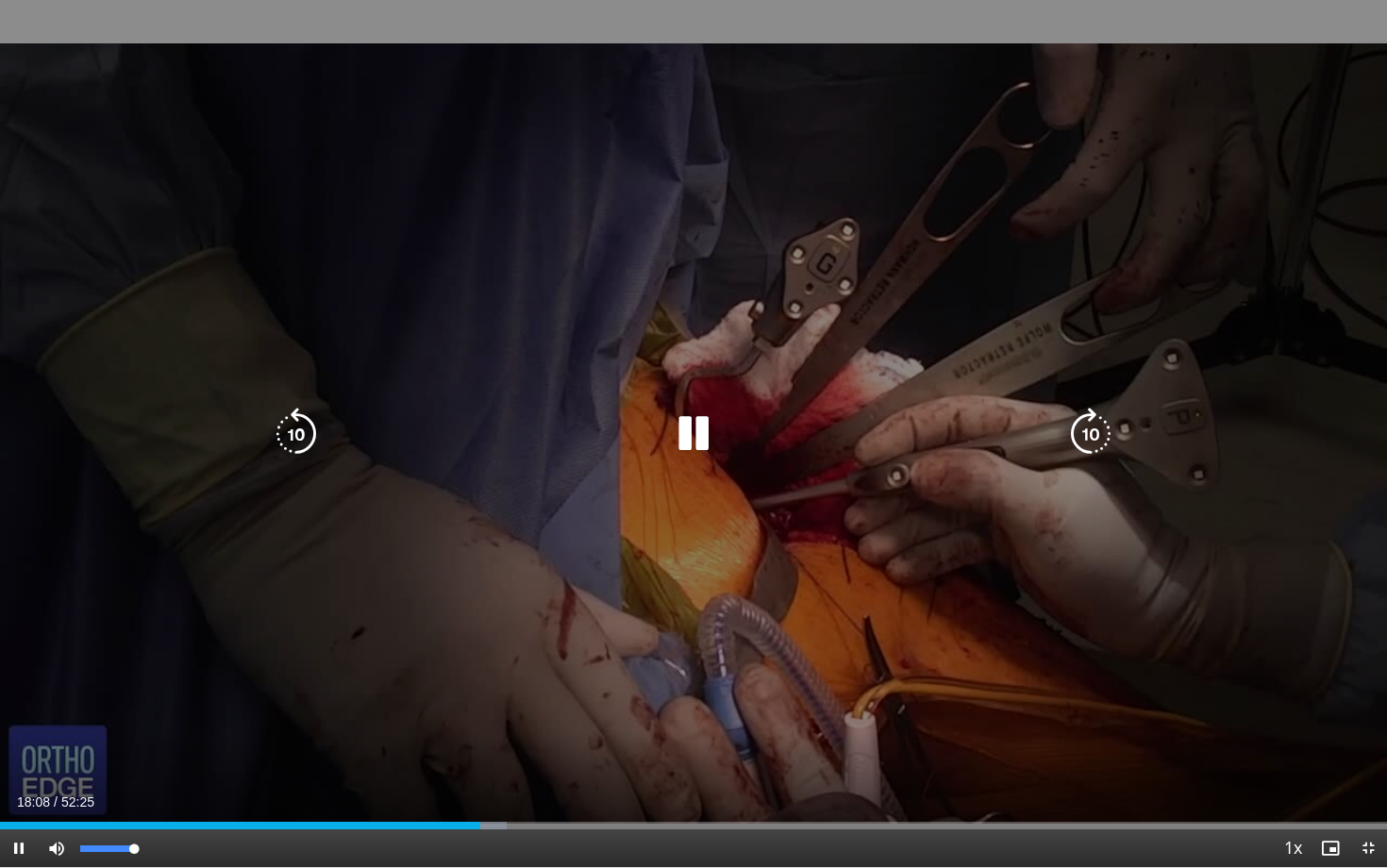 click on "61%" at bounding box center [108, 848] 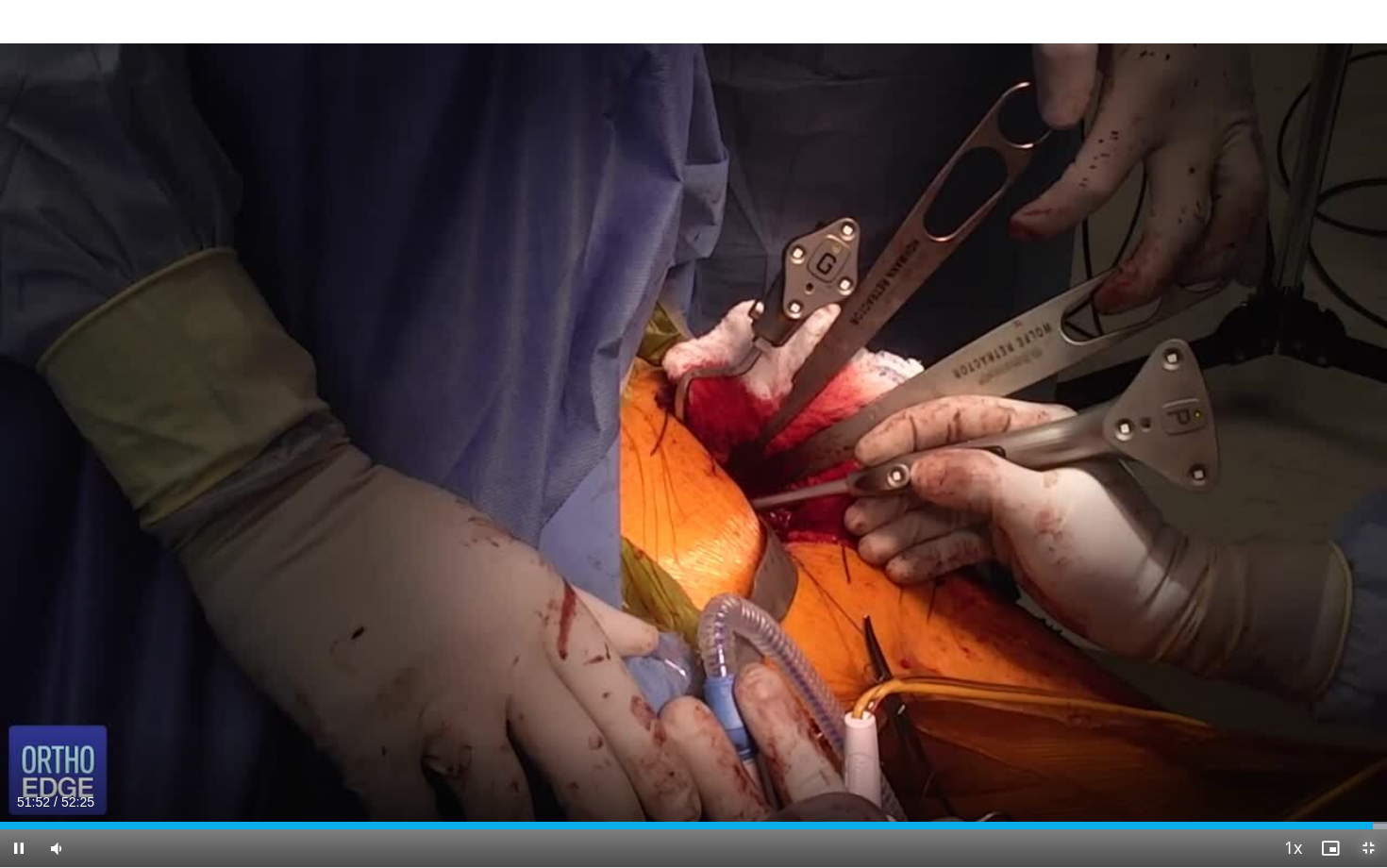 click at bounding box center [1368, 848] 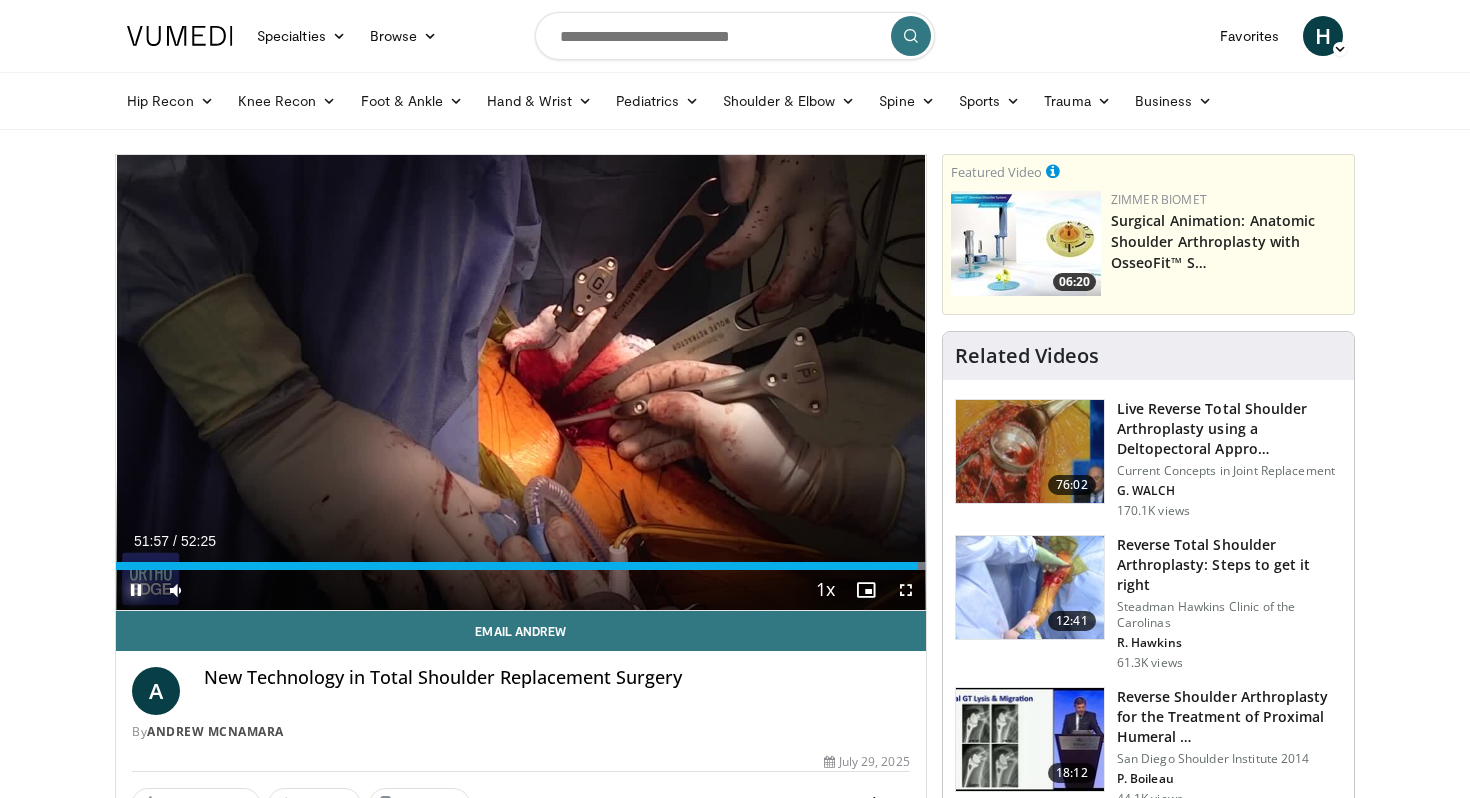 click at bounding box center (136, 590) 